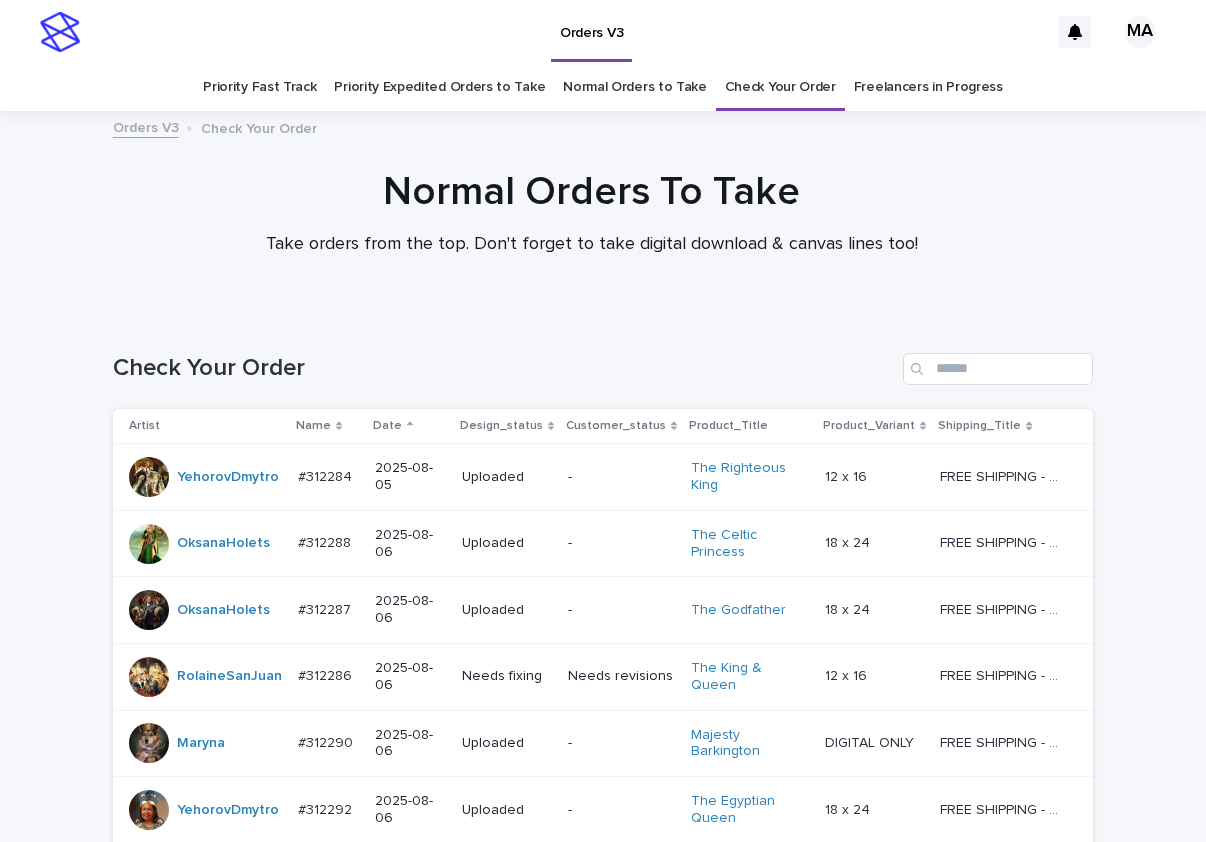 scroll, scrollTop: 0, scrollLeft: 0, axis: both 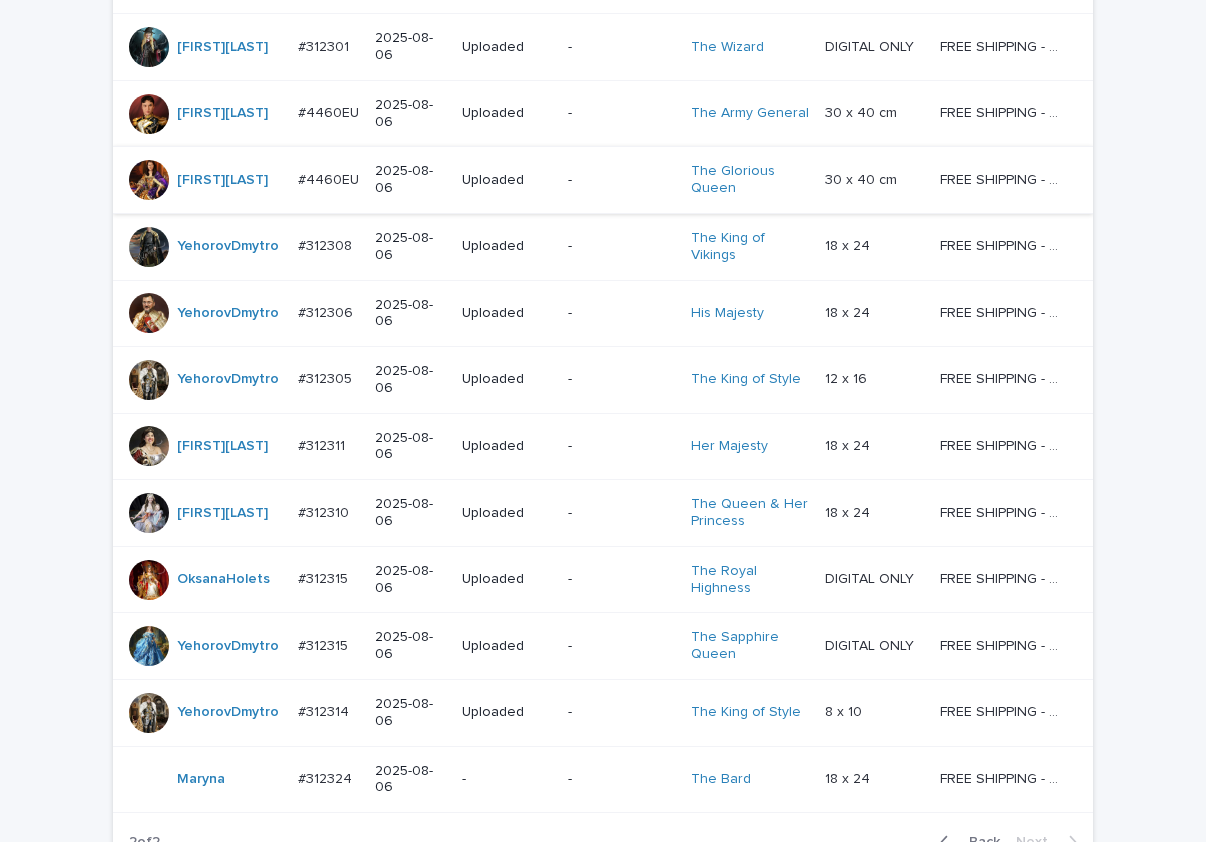 click on "Loading... Saving… Loading... Saving… Check Your Order Artist Name Date Design_status Customer_status Product_Title Product_Variant Shipping_Title YehorovDmytro   #312284 #312284   2025-08-05 Uploaded - The Righteous King   12 x 16 12 x 16   FREE SHIPPING - preview in 1-2 business days, after your approval delivery will take 5-10 b.d. FREE SHIPPING - preview in 1-2 business days, after your approval delivery will take 5-10 b.d.   OksanaHolets   #312288 #312288   2025-08-06 Uploaded - The Celtic Princess   18 x 24 18 x 24   FREE SHIPPING - preview in 1-2 business days, after your approval delivery will take 5-10 b.d. FREE SHIPPING - preview in 1-2 business days, after your approval delivery will take 5-10 b.d.   OksanaHolets   #312287 #312287   2025-08-06 Uploaded - The Godfather   18 x 24 18 x 24   FREE SHIPPING - preview in 1-2 business days, after your approval delivery will take 5-10 b.d. FREE SHIPPING - preview in 1-2 business days, after your approval delivery will take 5-10 b.d.     #312286" at bounding box center [603, 75] 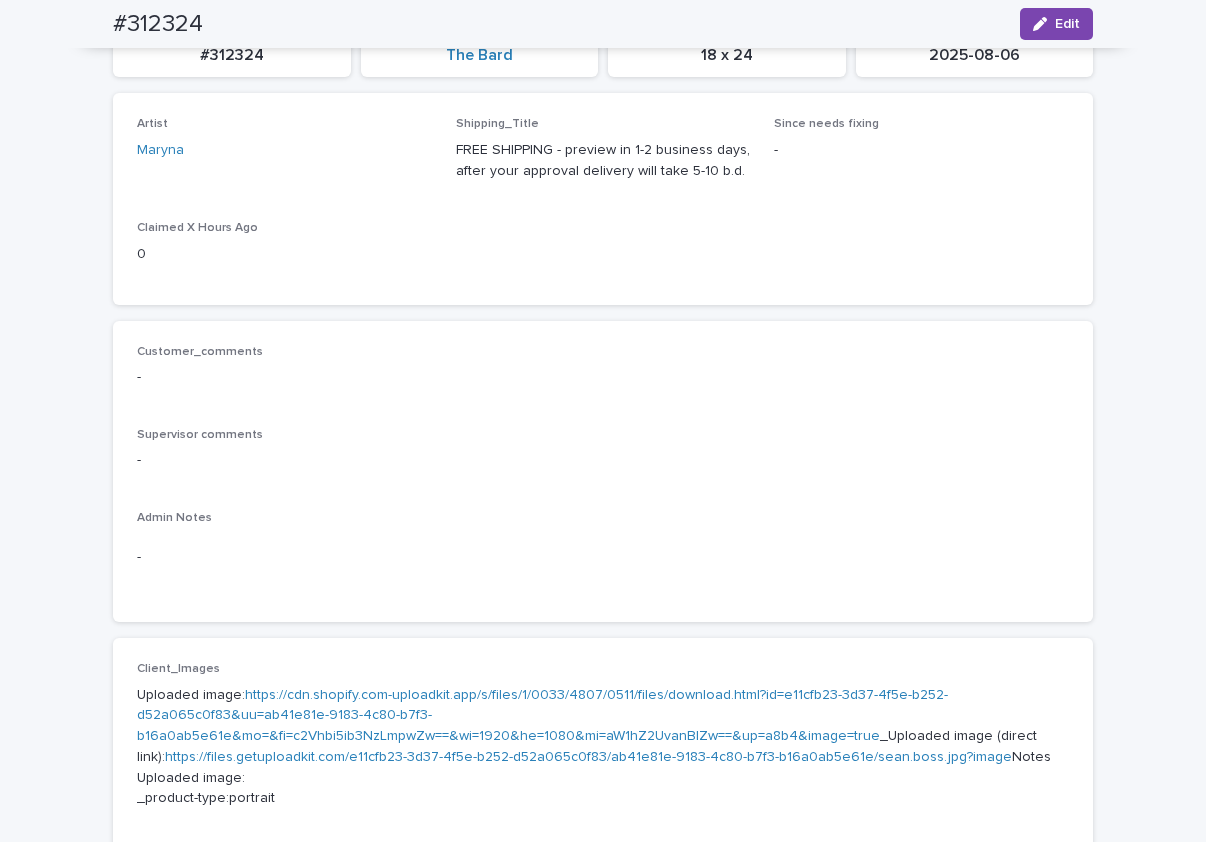 scroll, scrollTop: 202, scrollLeft: 0, axis: vertical 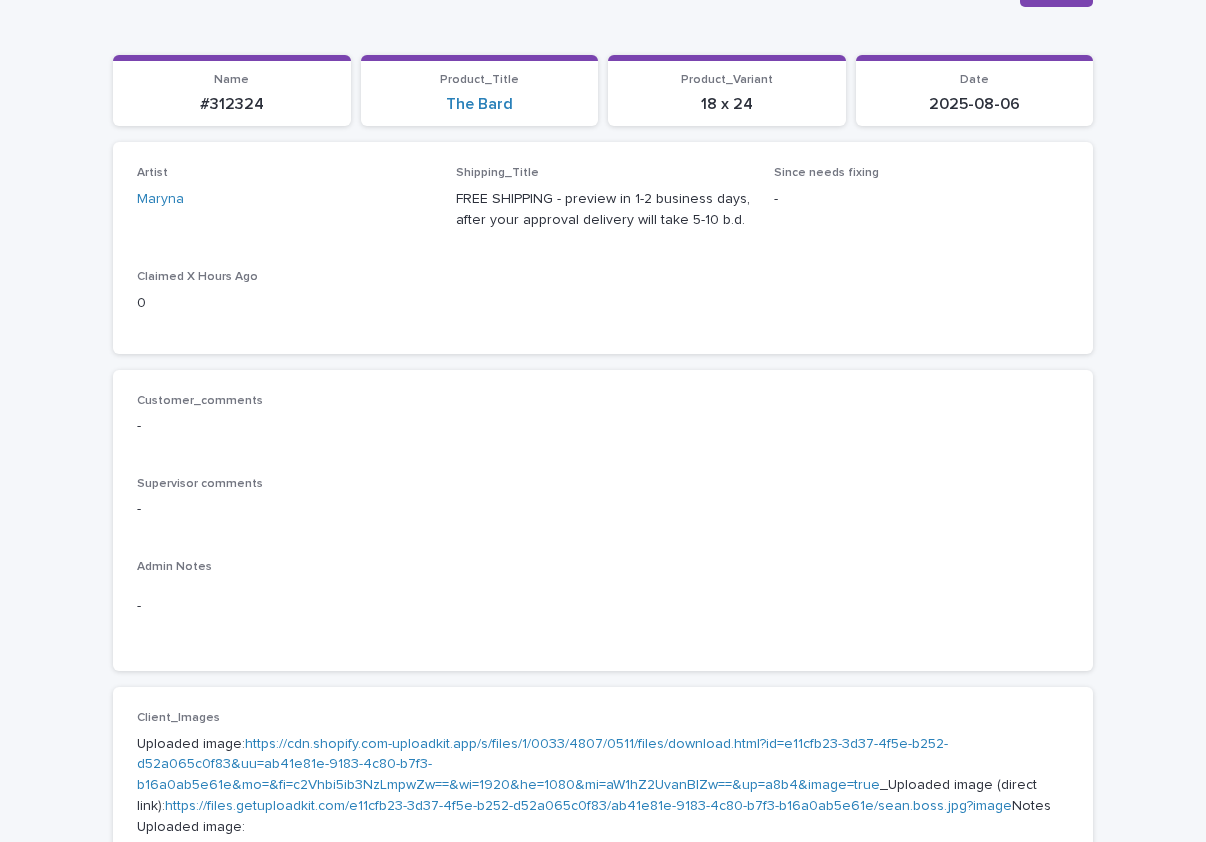 click on "https://cdn.shopify.com-uploadkit.app/s/files/1/0033/4807/0511/files/download.html?id=e11cfb23-3d37-4f5e-b252-d52a065c0f83&uu=ab41e81e-9183-4c80-b7f3-b16a0ab5e61e&mo=&fi=c2Vhbi5ib3NzLmpwZw==&wi=1920&he=1080&mi=aW1hZ2UvanBlZw==&up=a8b4&image=true" at bounding box center (542, 765) 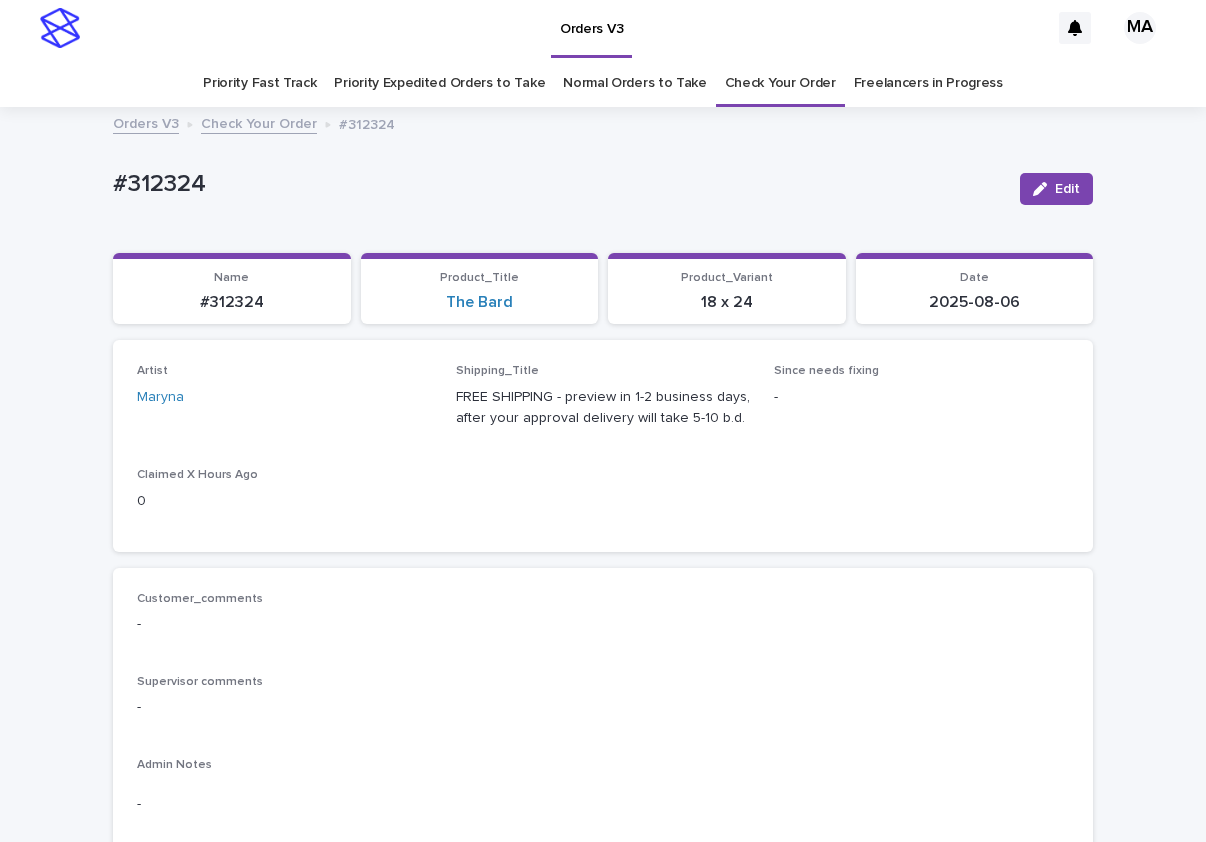 scroll, scrollTop: 0, scrollLeft: 0, axis: both 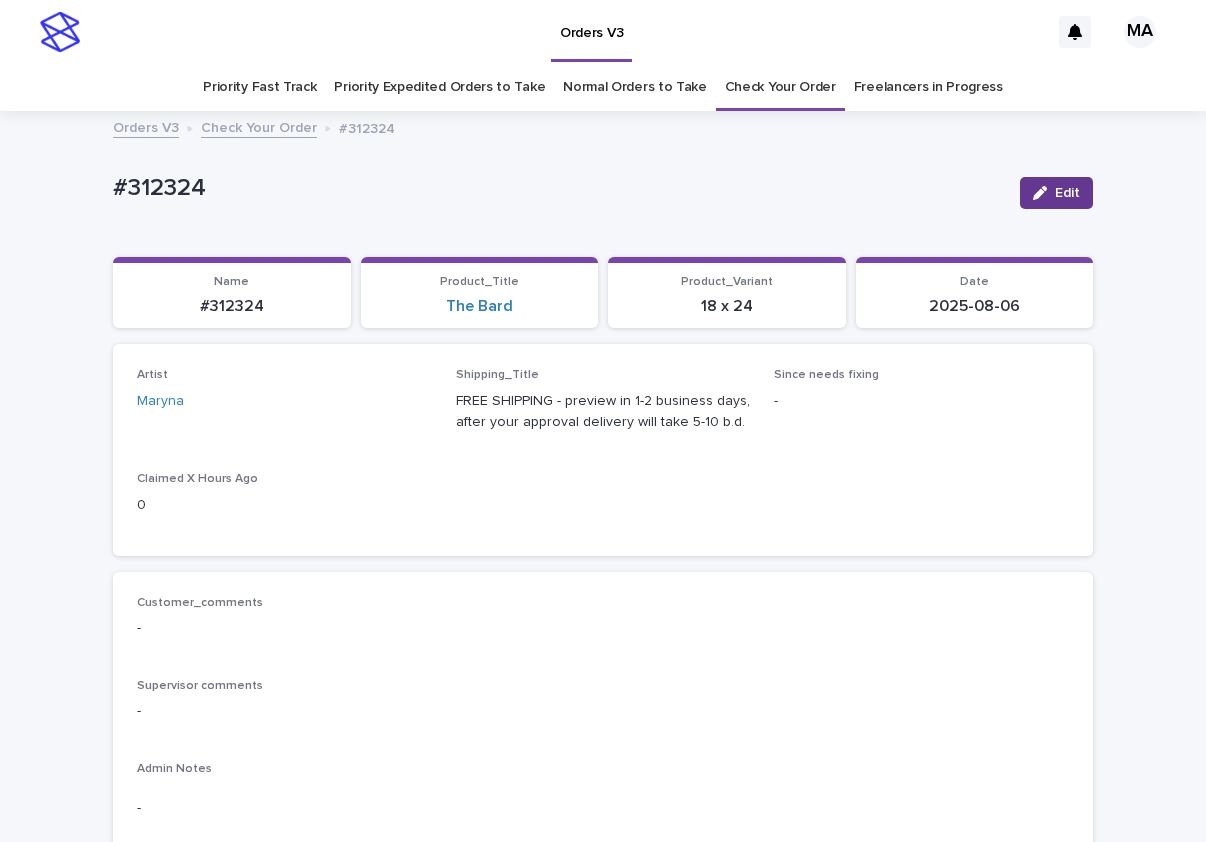 click on "Edit" at bounding box center [1067, 193] 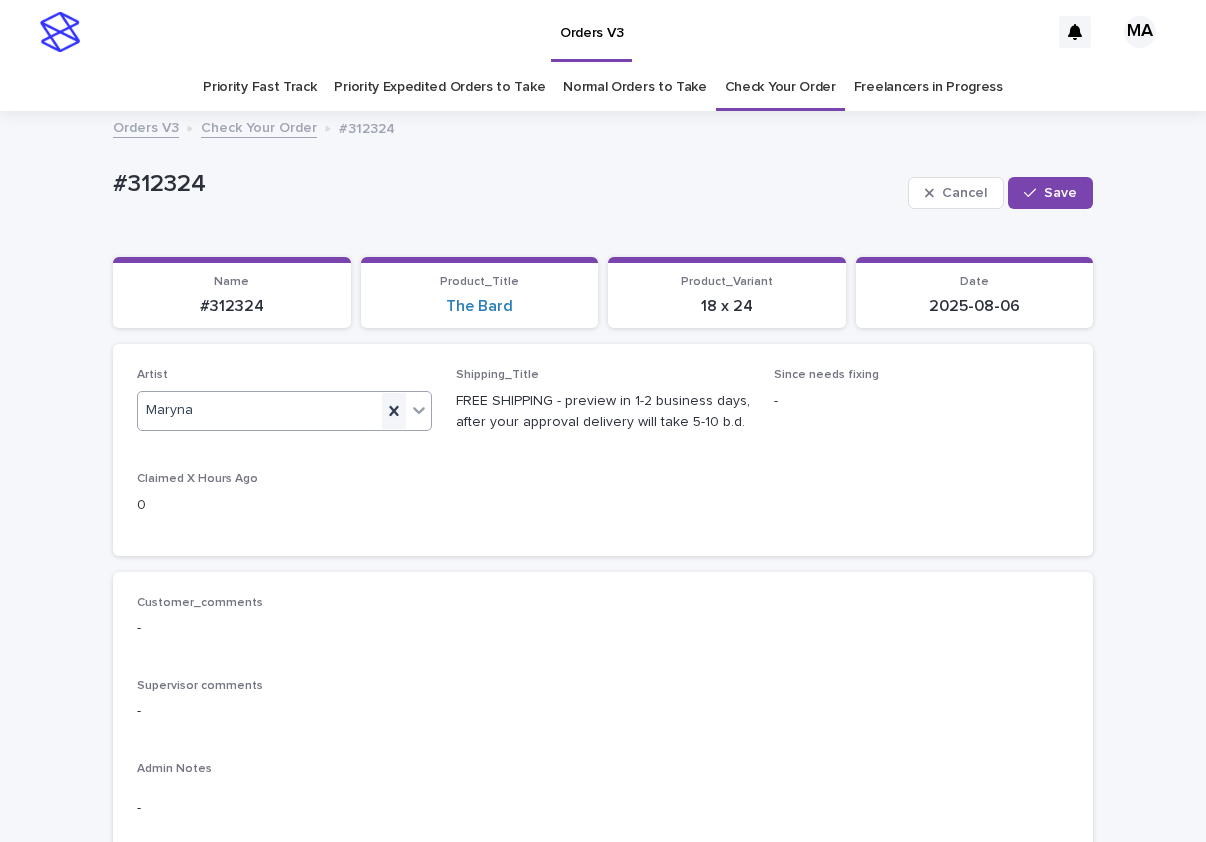 click 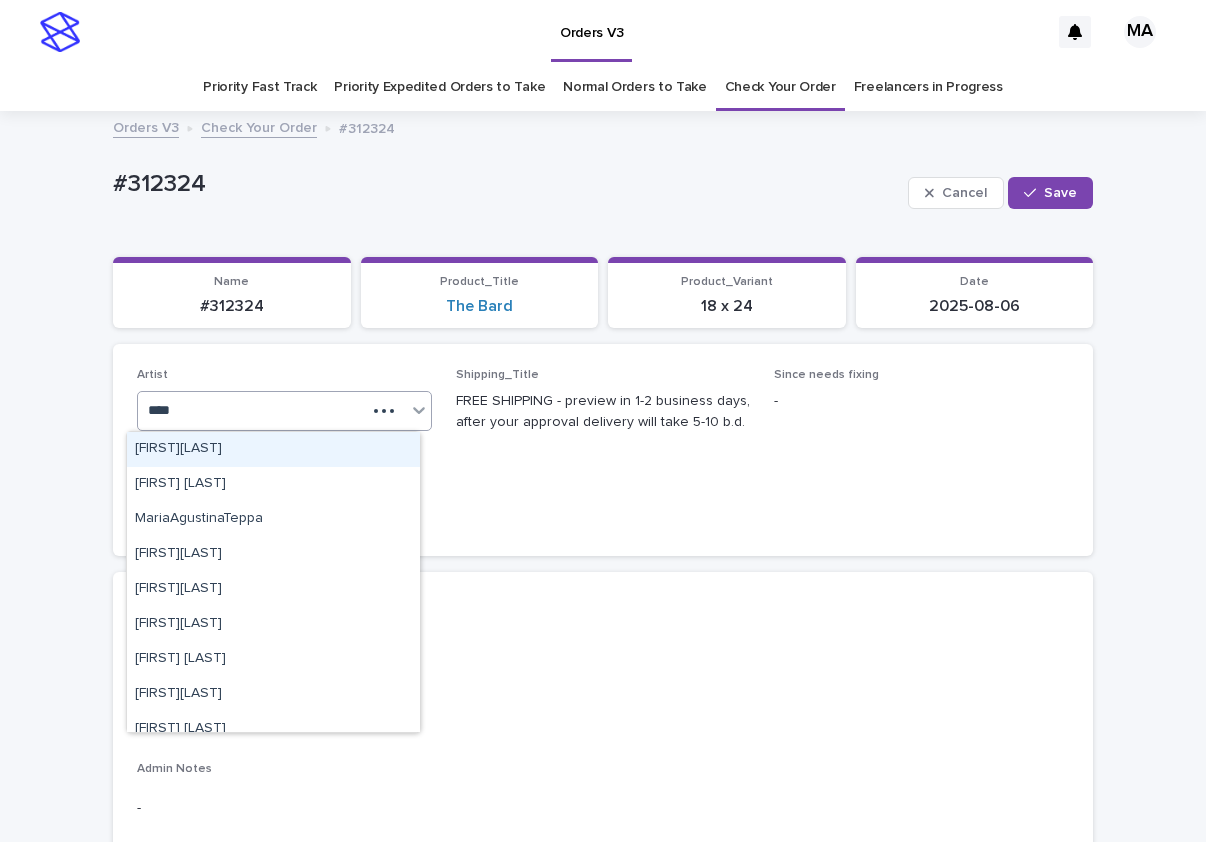 type on "*****" 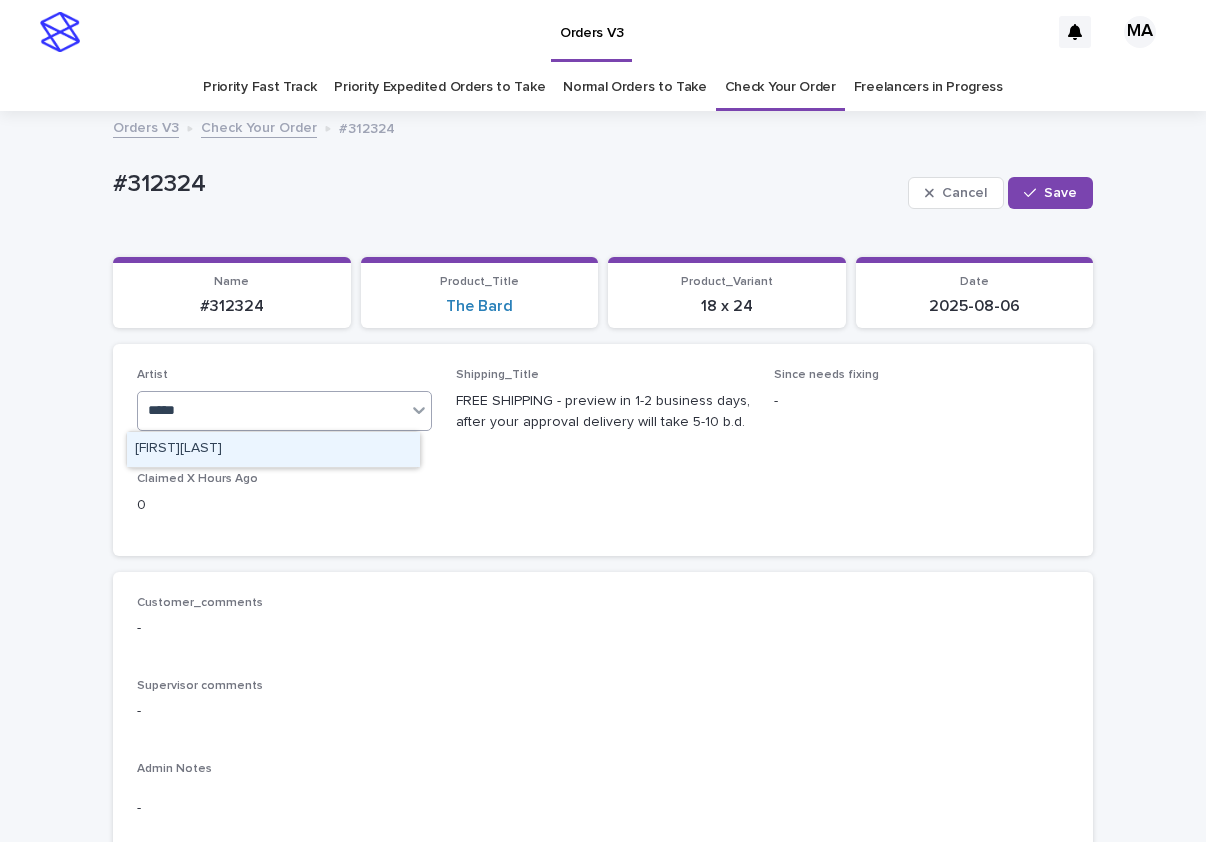 click on "MariiaBuchka" at bounding box center (273, 449) 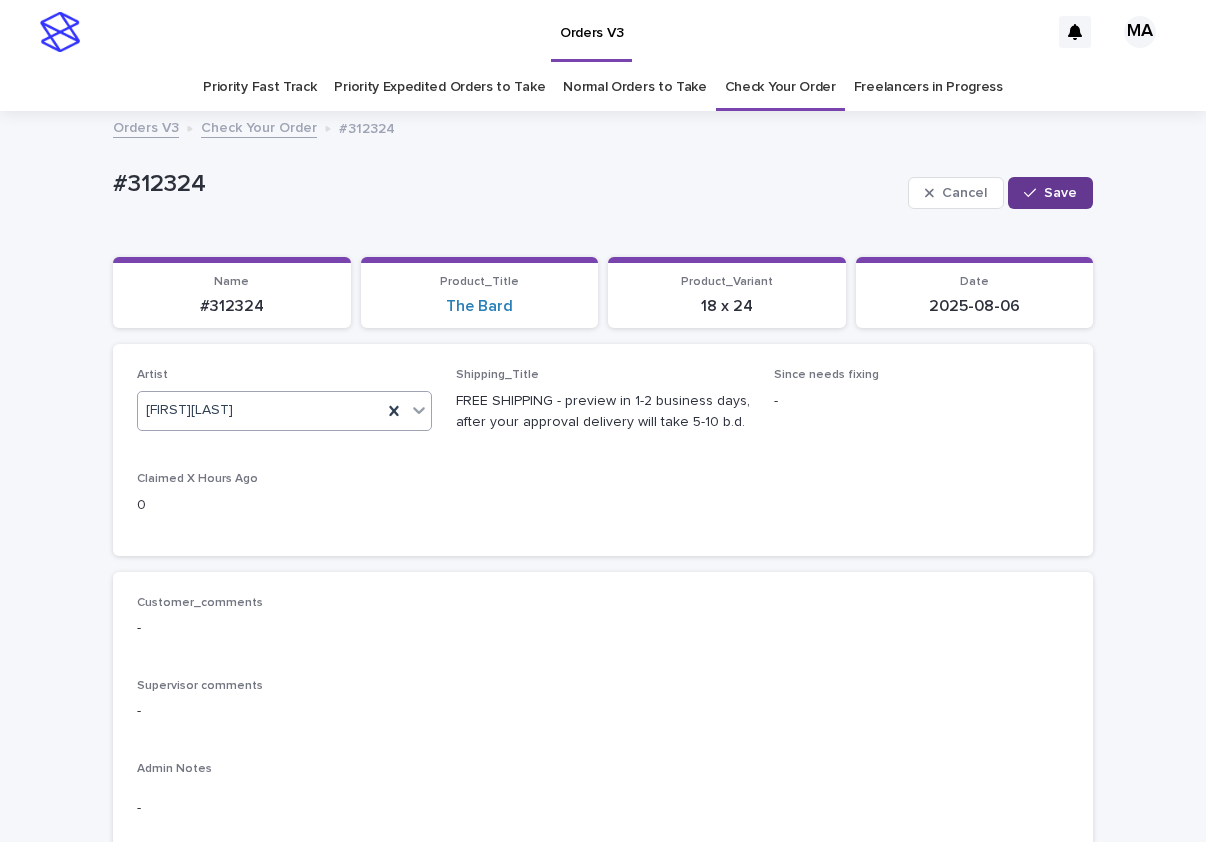 click on "Save" at bounding box center (1060, 193) 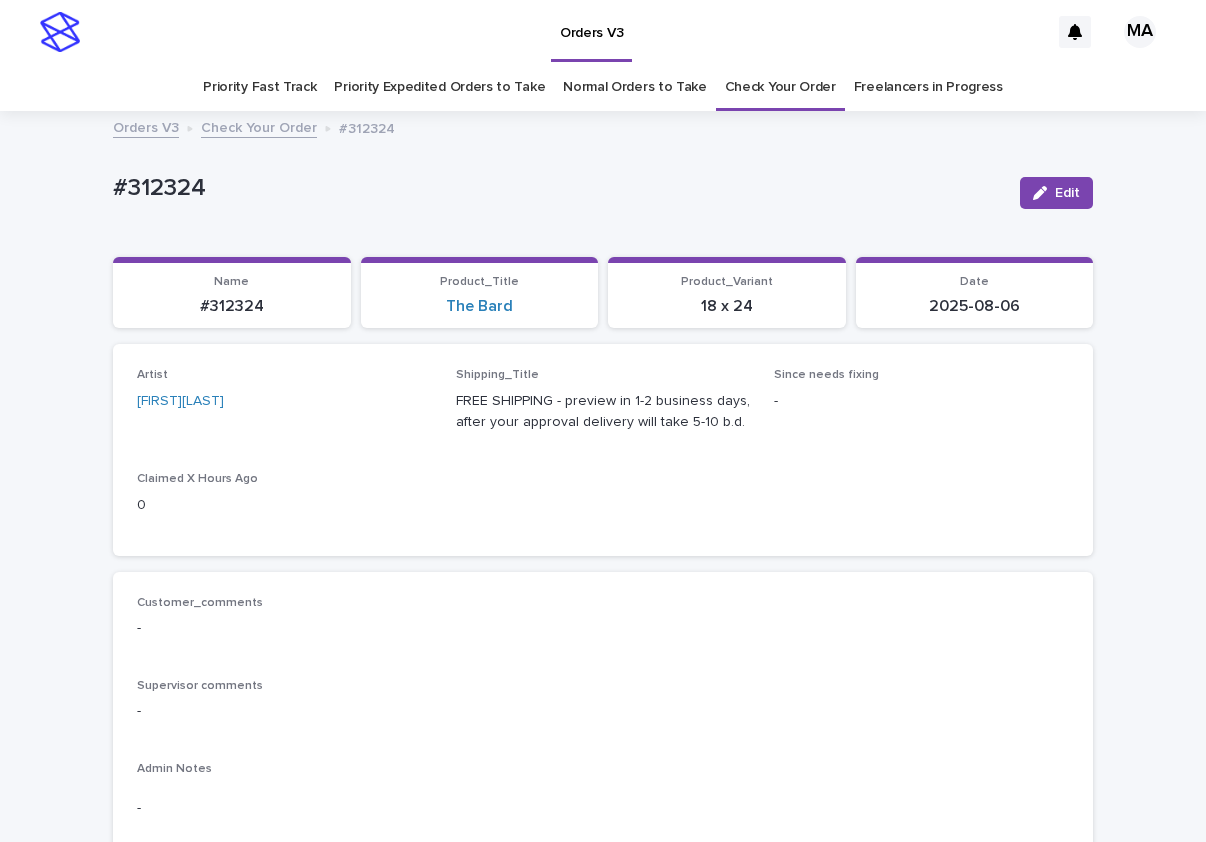 click on "#312324" at bounding box center [558, 188] 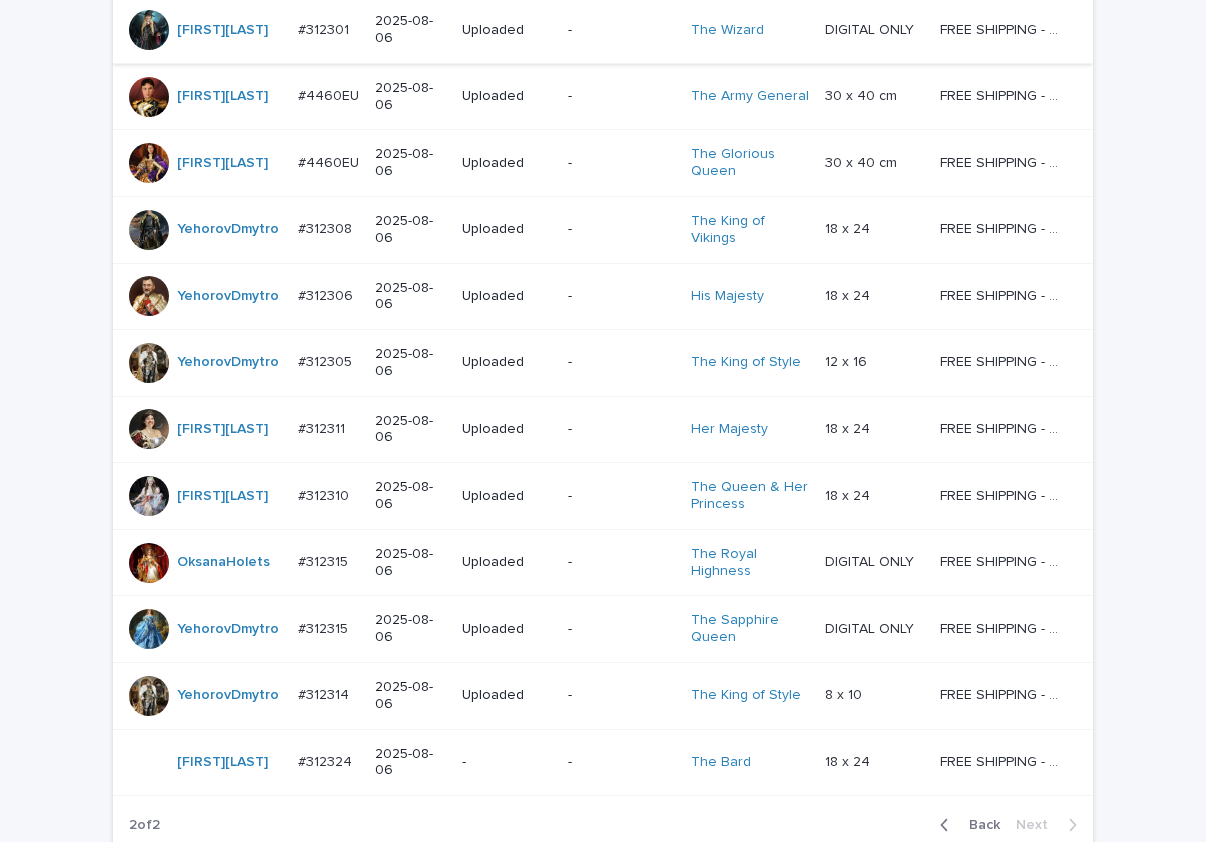 scroll, scrollTop: 1114, scrollLeft: 0, axis: vertical 